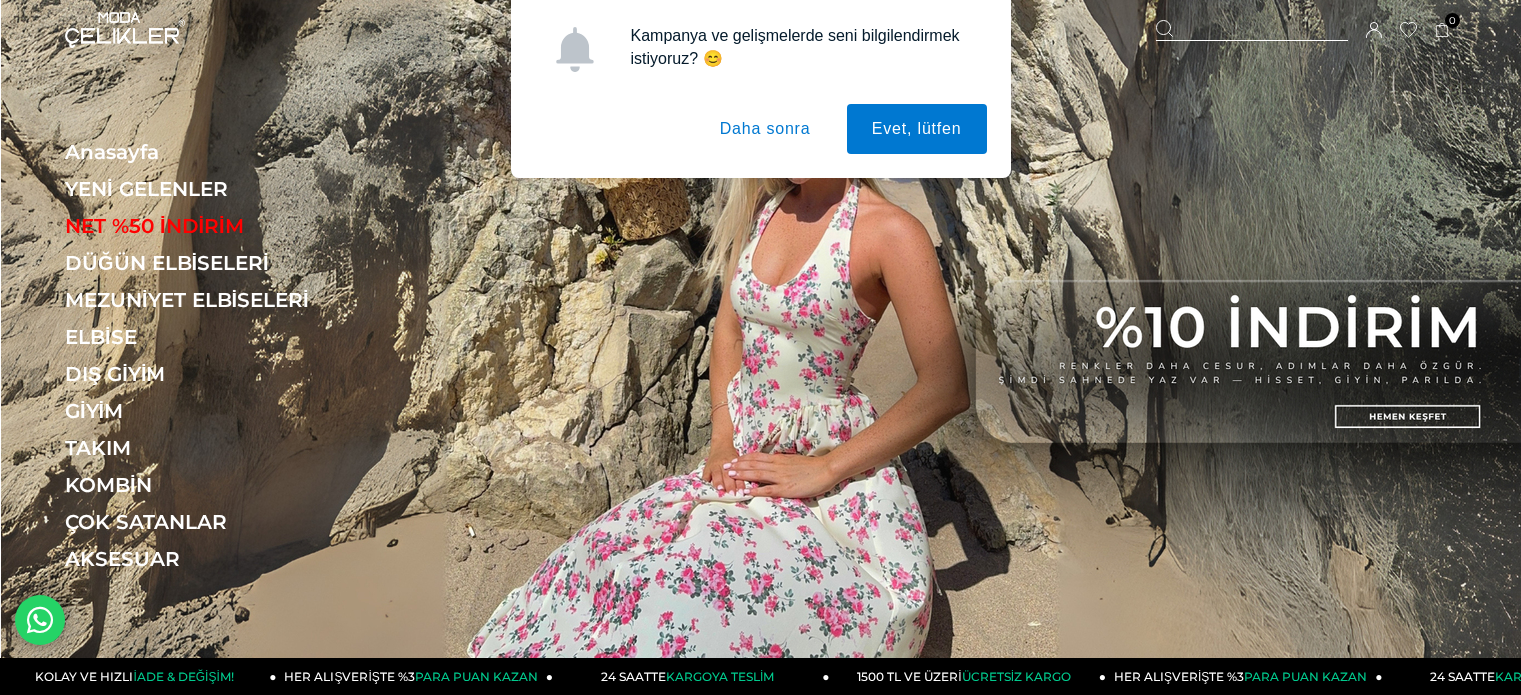drag, startPoint x: 0, startPoint y: 0, endPoint x: 787, endPoint y: 139, distance: 799.18085 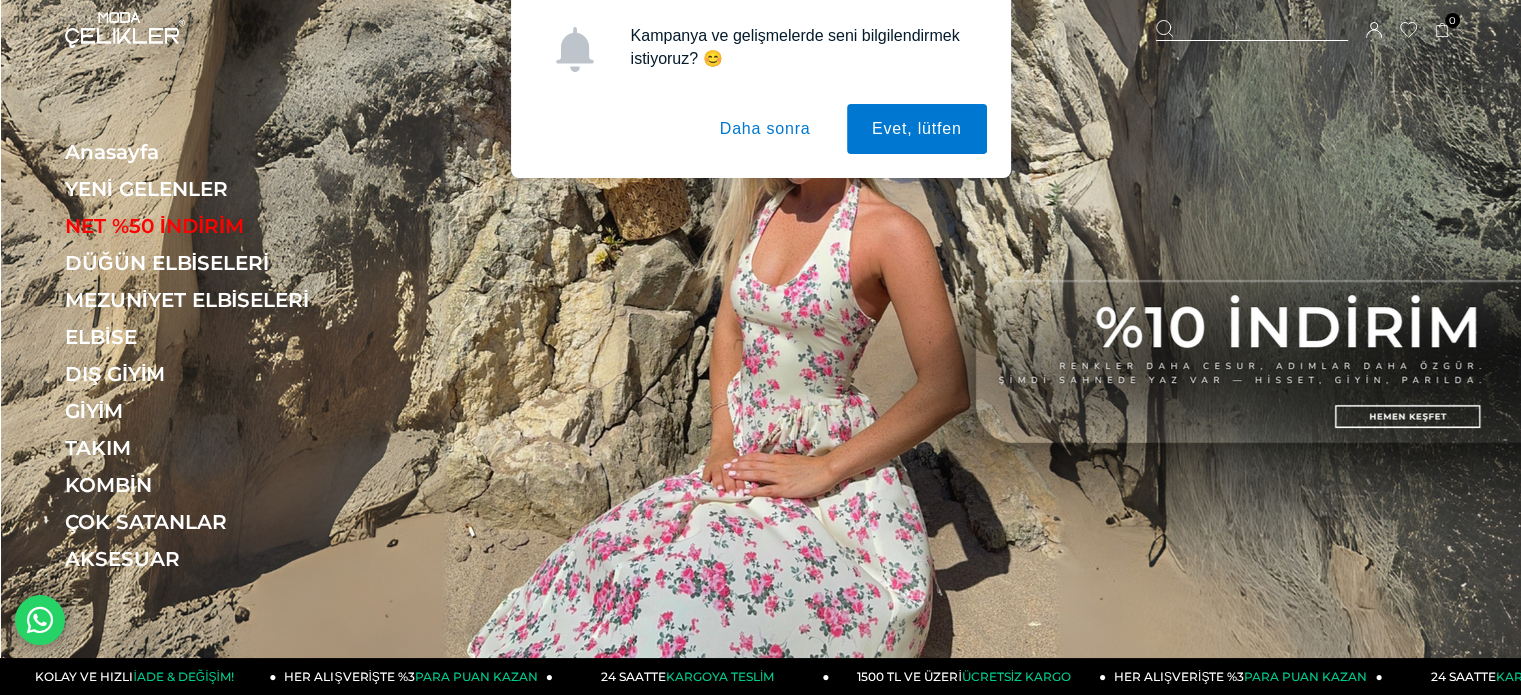 scroll, scrollTop: 0, scrollLeft: 0, axis: both 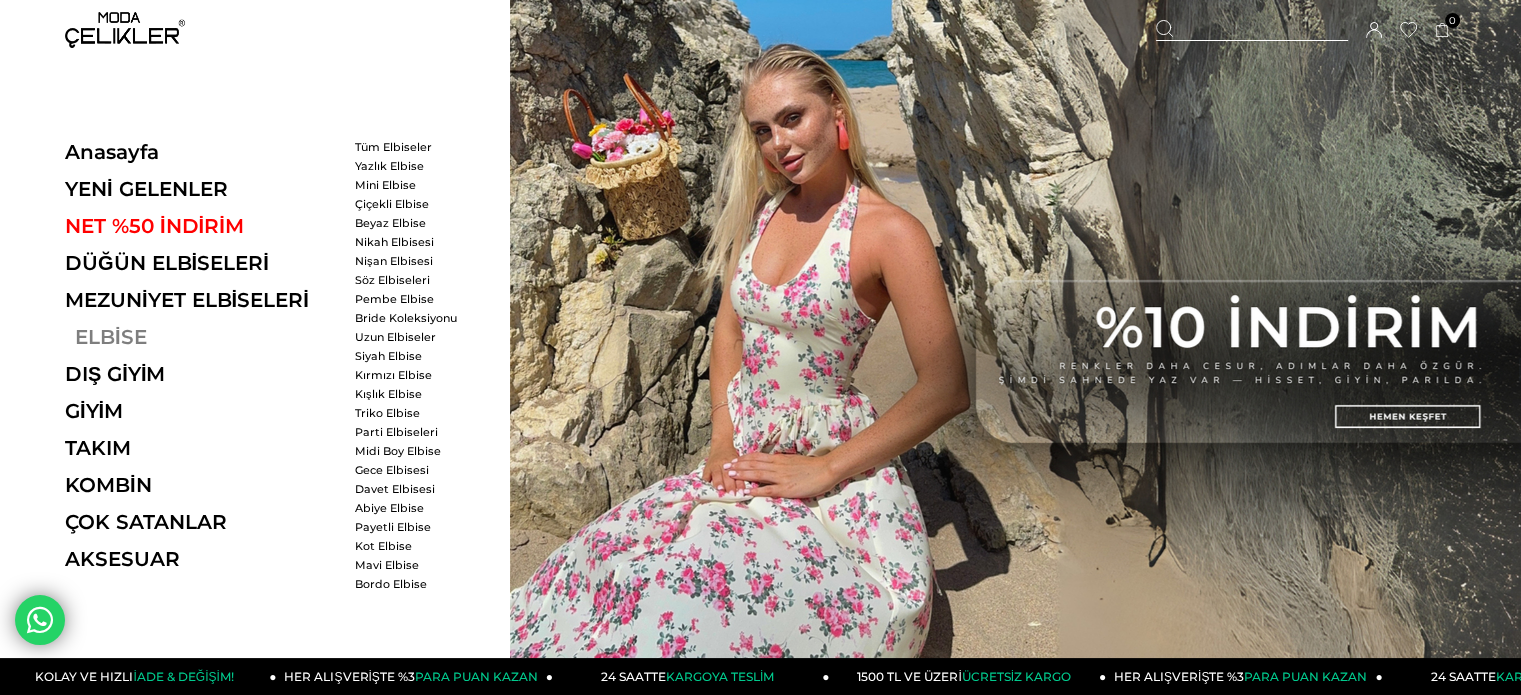 click on "ELBİSE" at bounding box center (202, 337) 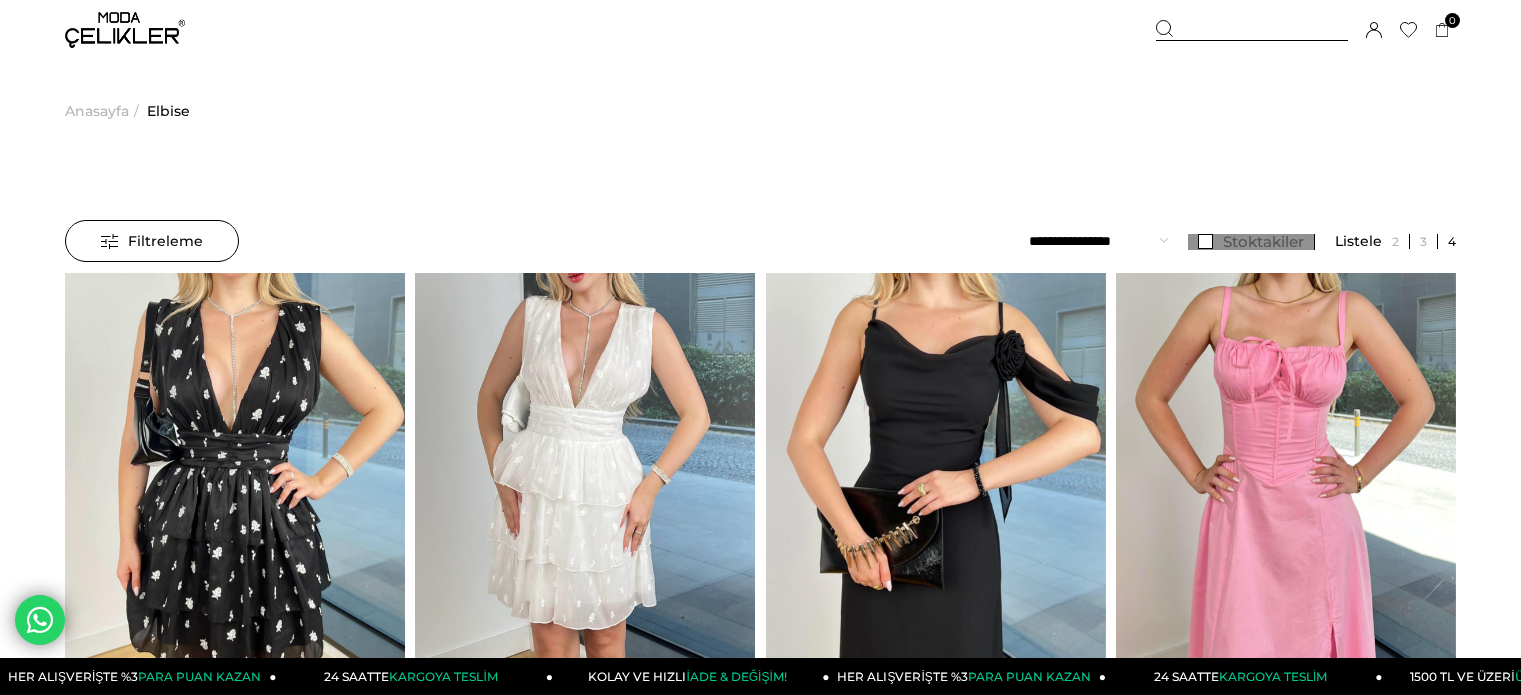drag, startPoint x: 0, startPoint y: 0, endPoint x: 1208, endPoint y: 247, distance: 1232.9935 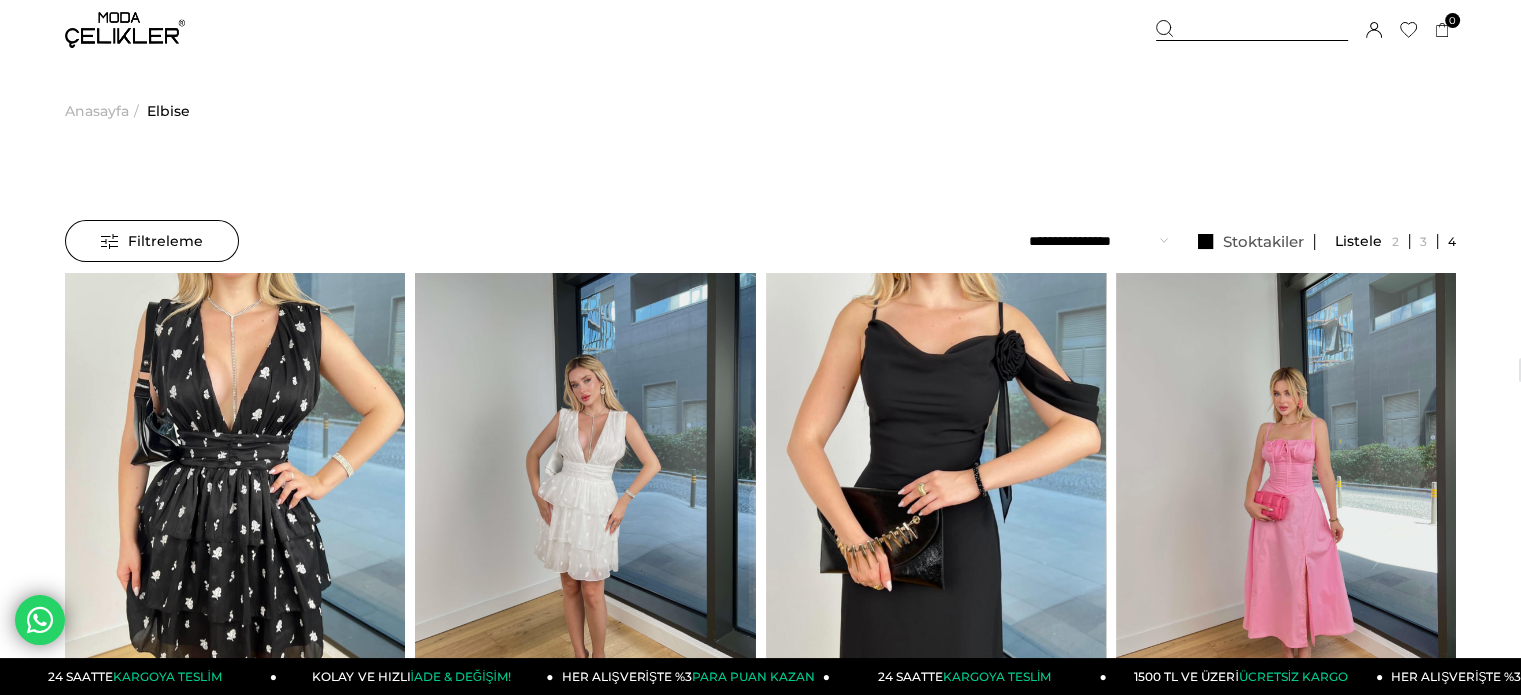 scroll, scrollTop: 0, scrollLeft: 0, axis: both 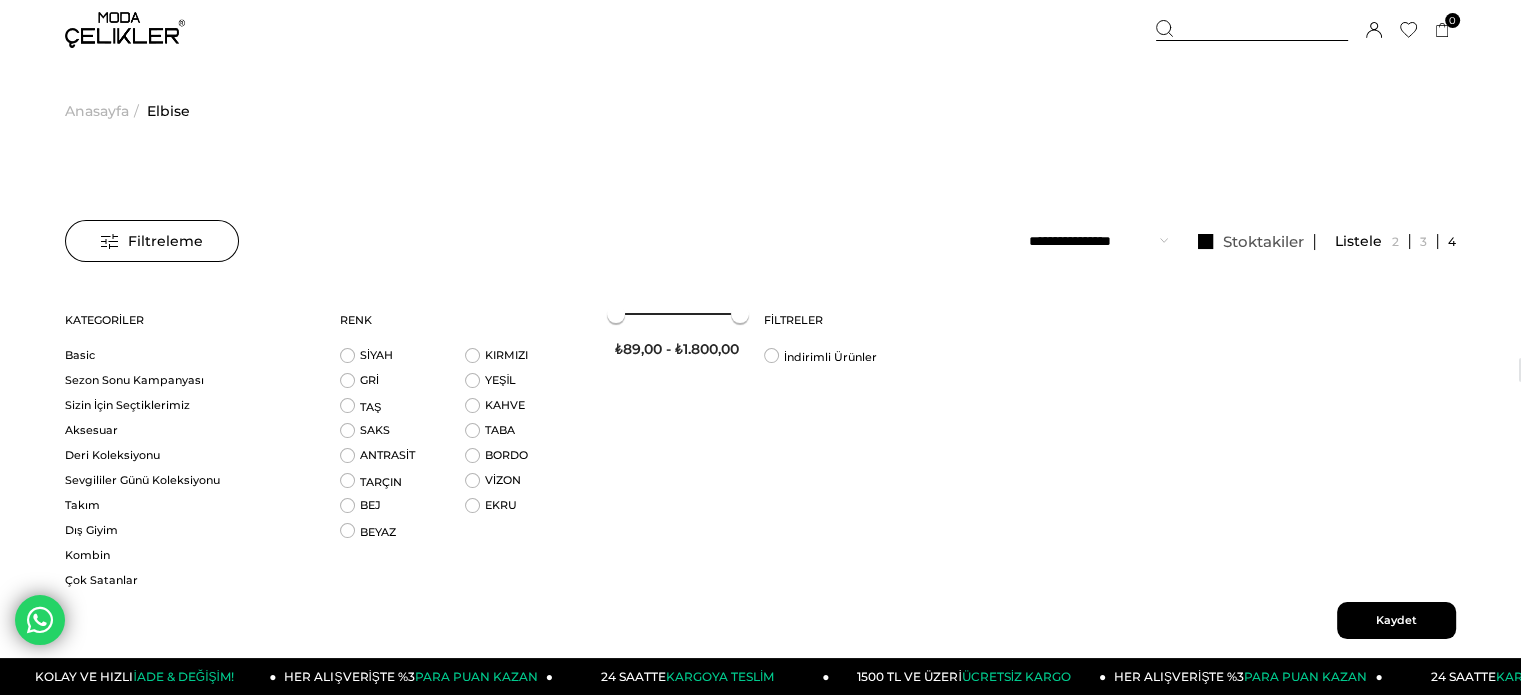 click on "Kaydettigim Filtreyi Kullan
Filtreleme
Filtreleme
Sıralama
Filtreleme Stoktakiler
Kategoriler
Elbise
Triko Elbise
Davet Elbisesi
Uzun Elbise
Kışlık Elbise
Balon Kol Elbise
Mavi Elbise
Straplez Elbise
Yırtmaçlı Elbise
Kokteyl Elbisesi
After Party Elbisesi
Askılı Elbise
Payetli Elbise" at bounding box center [760, 6400] 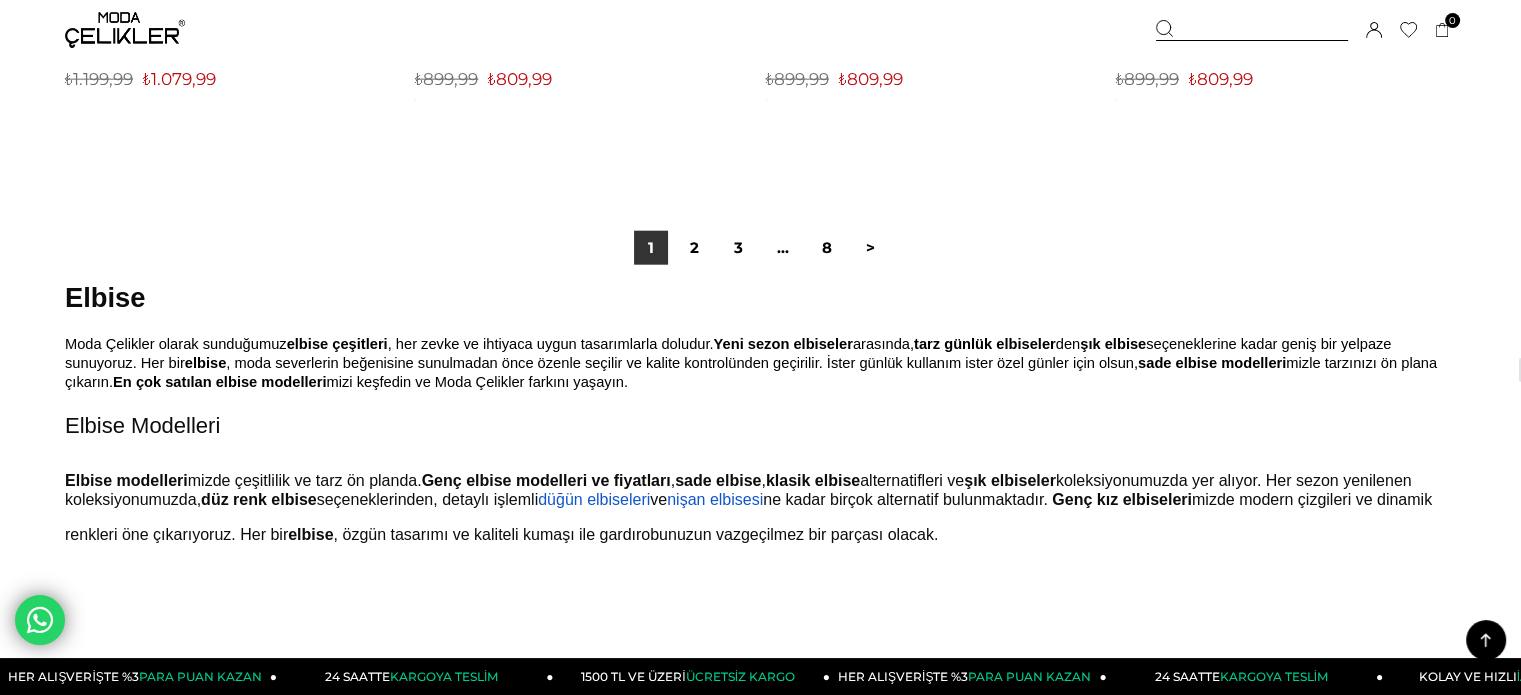 scroll, scrollTop: 12200, scrollLeft: 0, axis: vertical 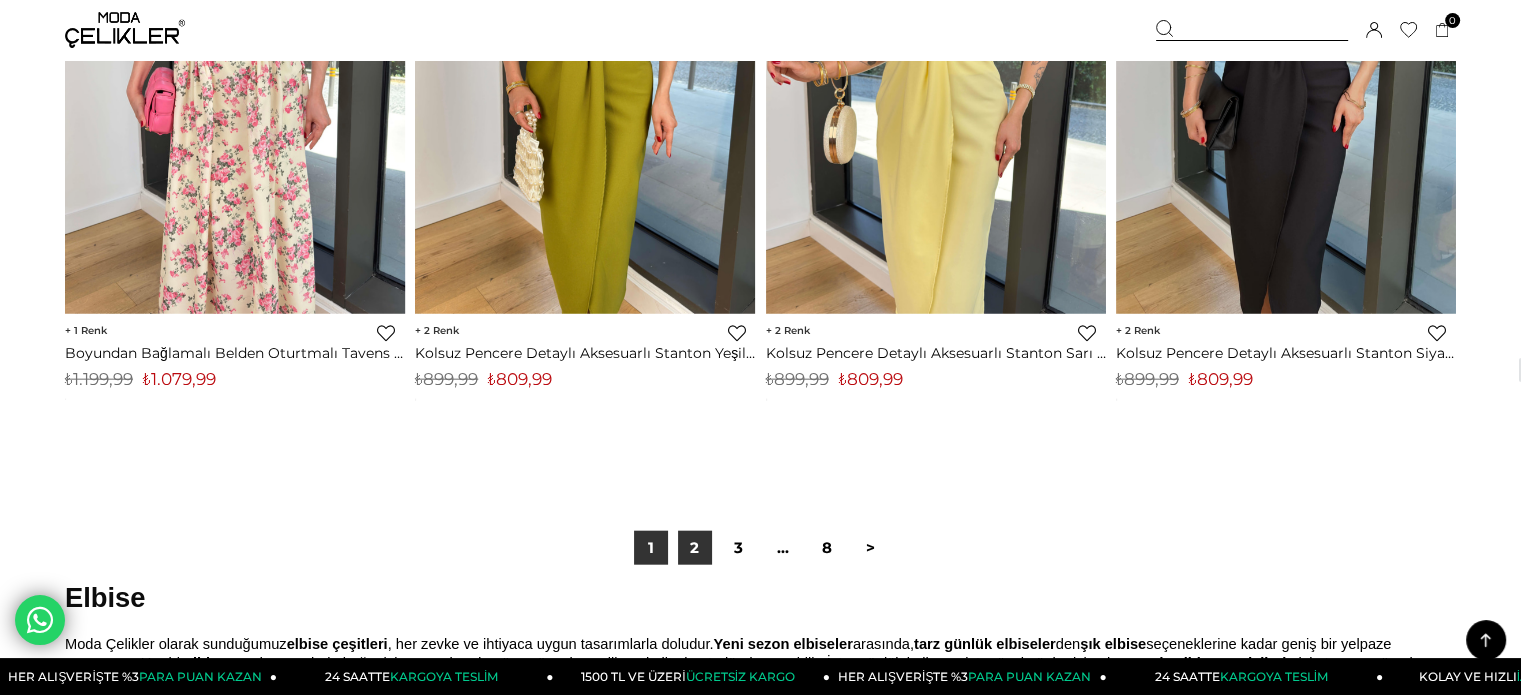 click on "2" at bounding box center (695, 548) 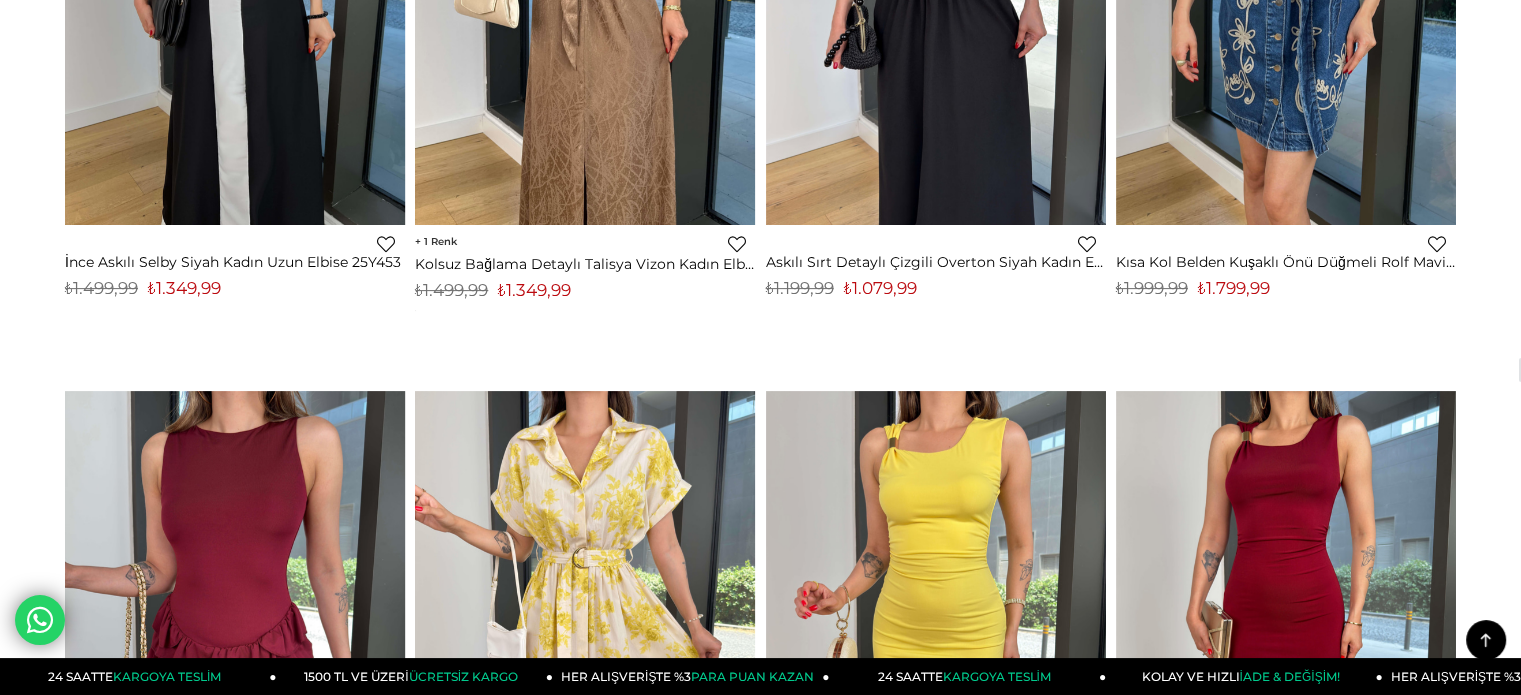 scroll, scrollTop: 192, scrollLeft: 0, axis: vertical 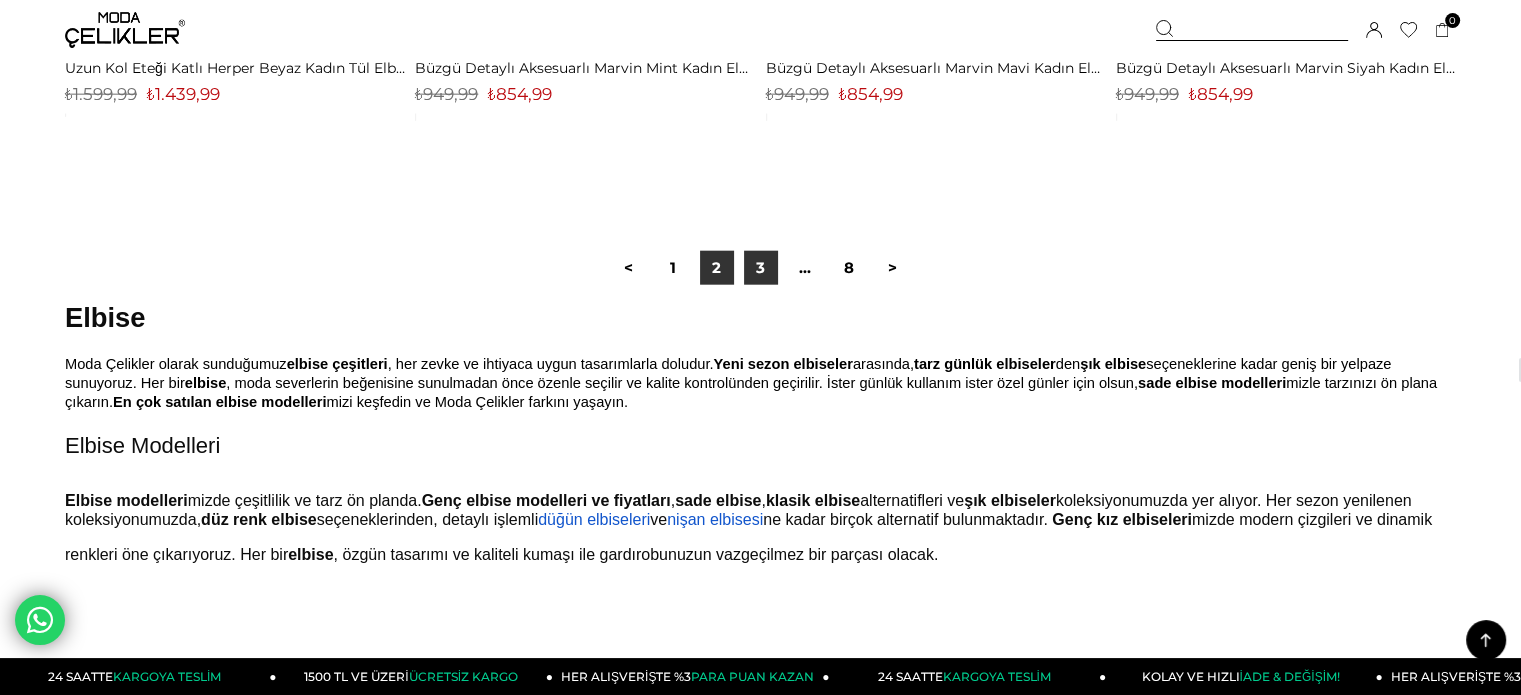 click on "3" at bounding box center [761, 268] 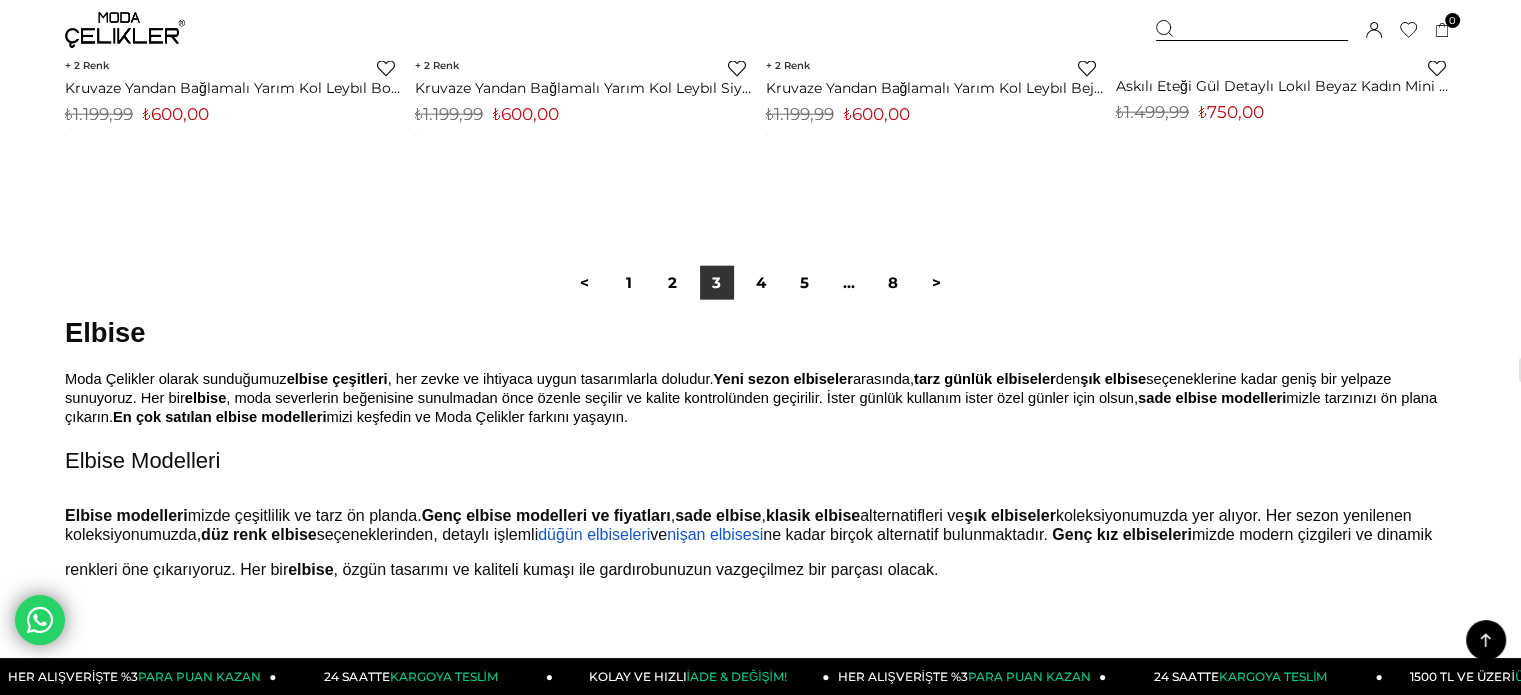 scroll, scrollTop: 12400, scrollLeft: 0, axis: vertical 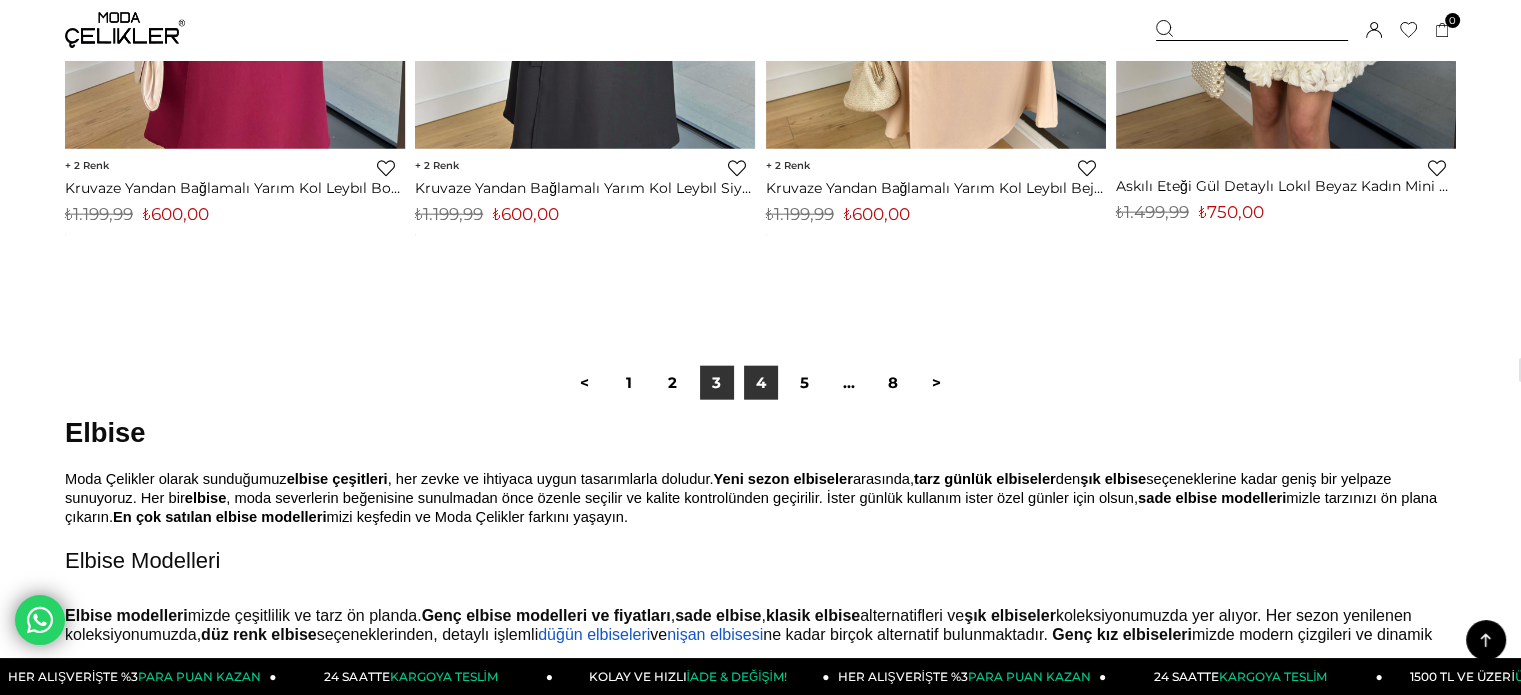 click on "4" at bounding box center (761, 383) 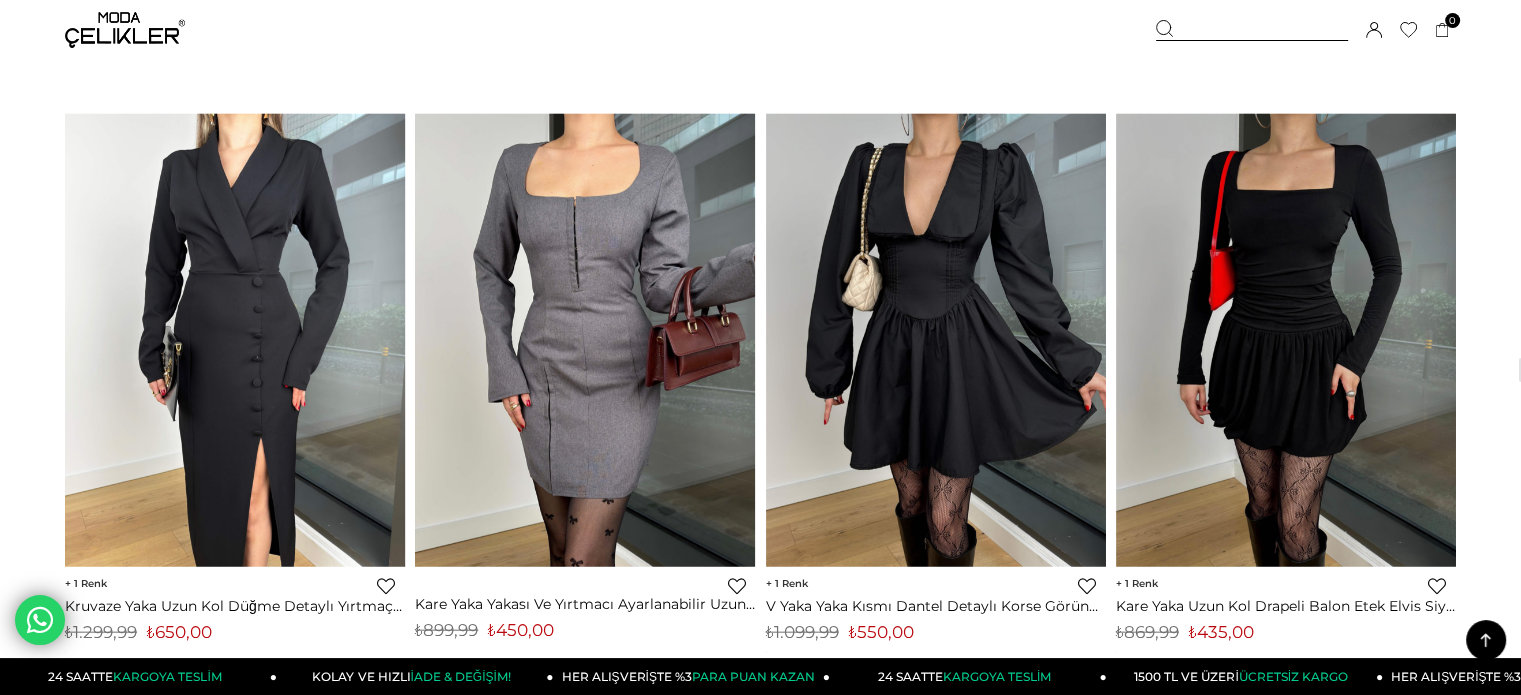 scroll, scrollTop: 12600, scrollLeft: 0, axis: vertical 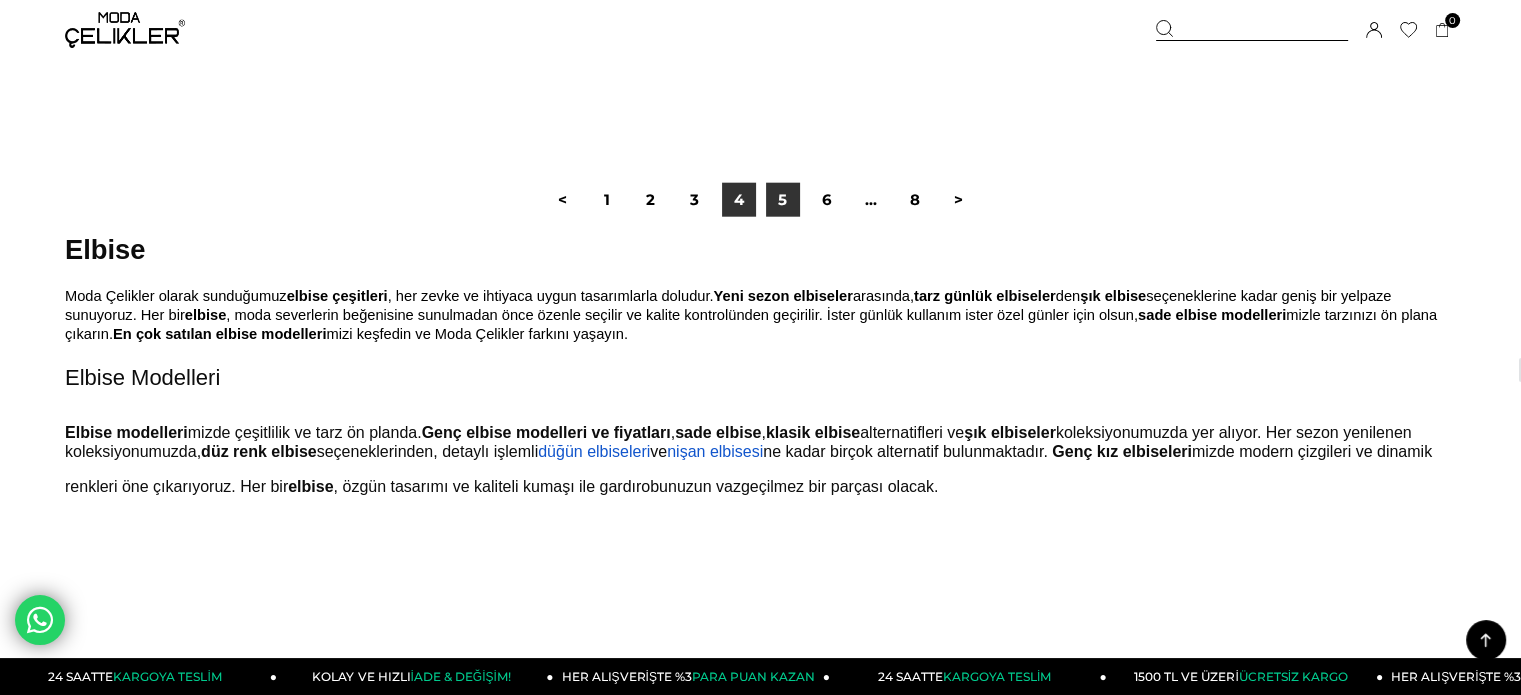 click on "5" at bounding box center (783, 200) 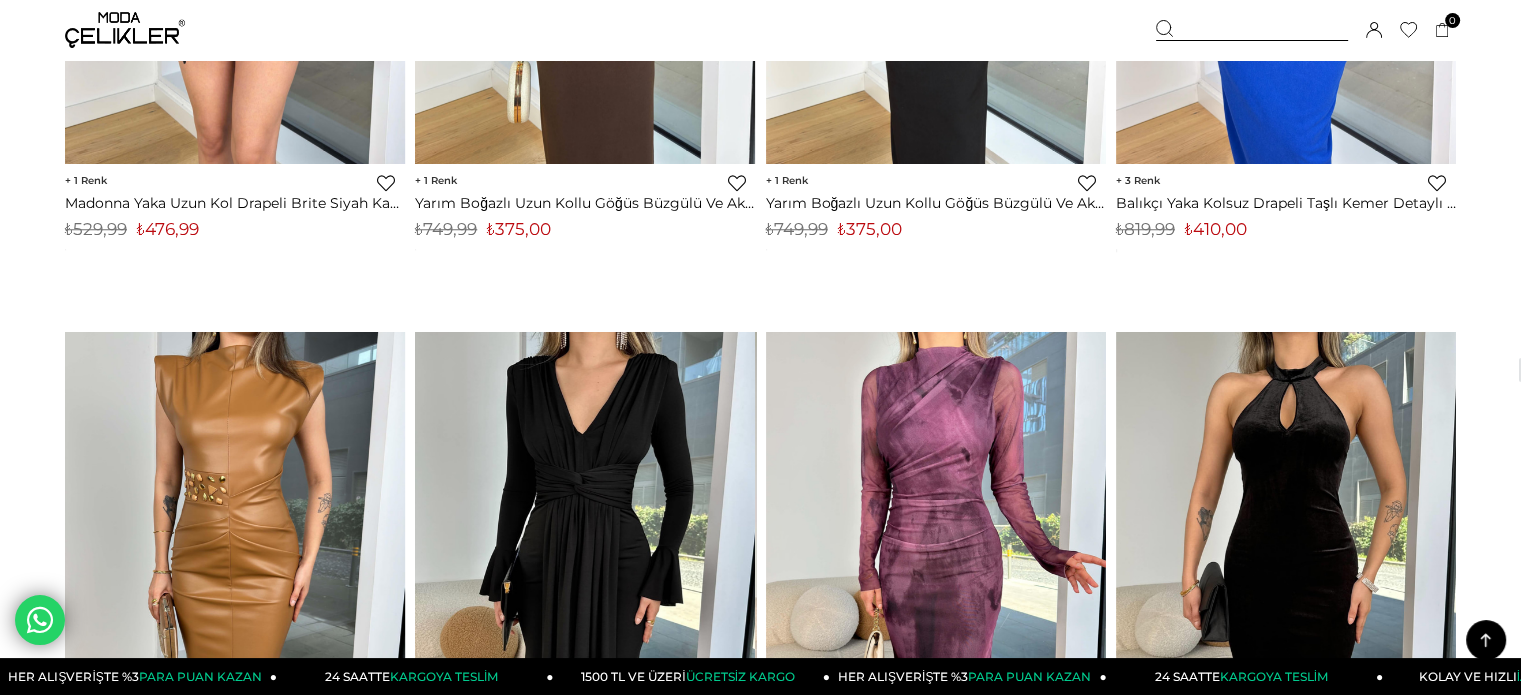 scroll, scrollTop: 2100, scrollLeft: 0, axis: vertical 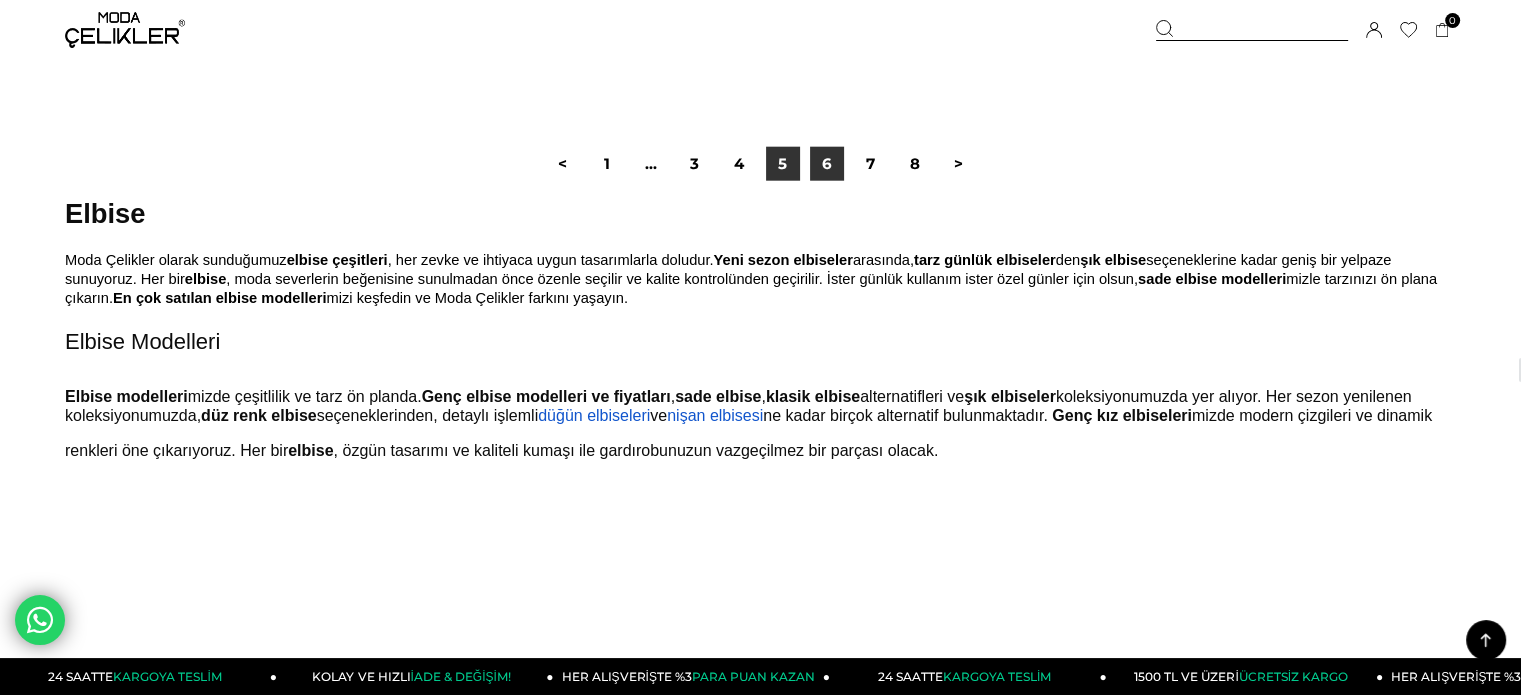 click on "6" at bounding box center [827, 164] 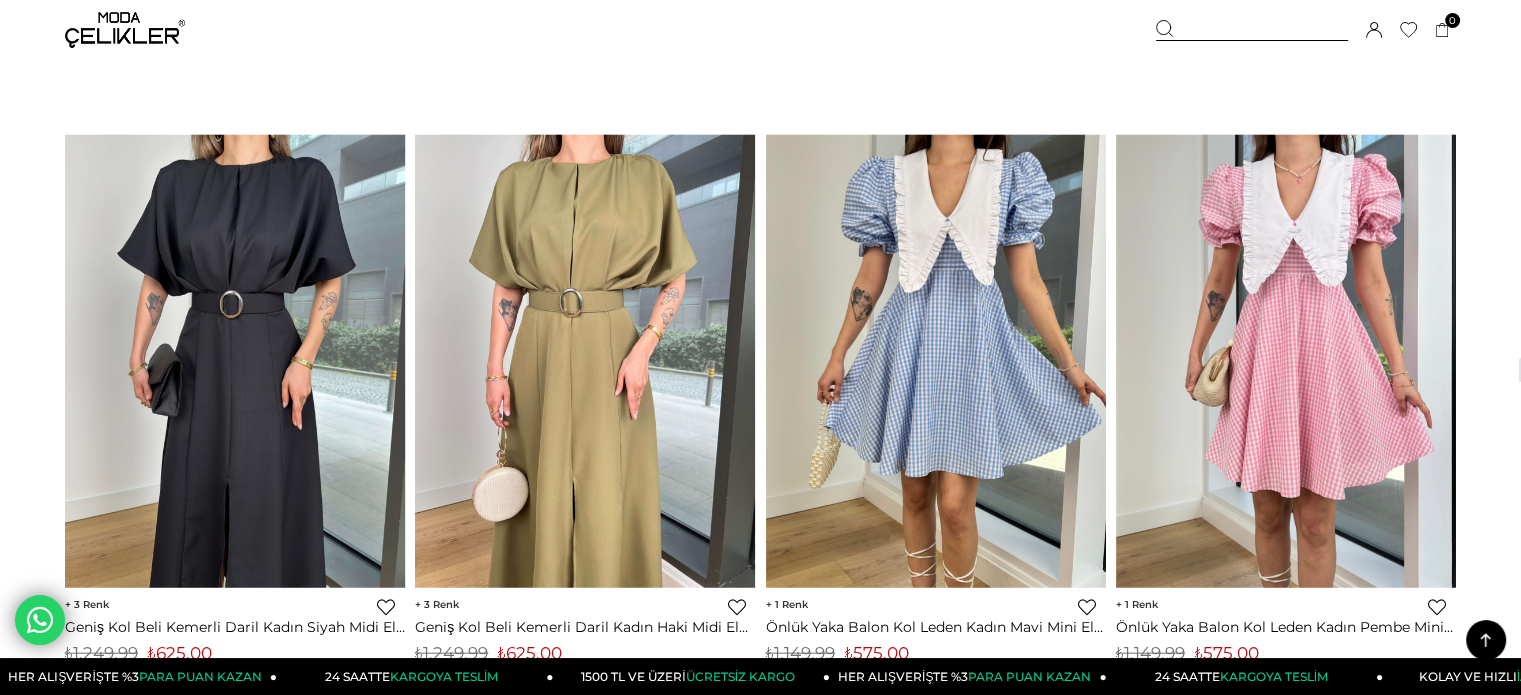 scroll, scrollTop: 12600, scrollLeft: 0, axis: vertical 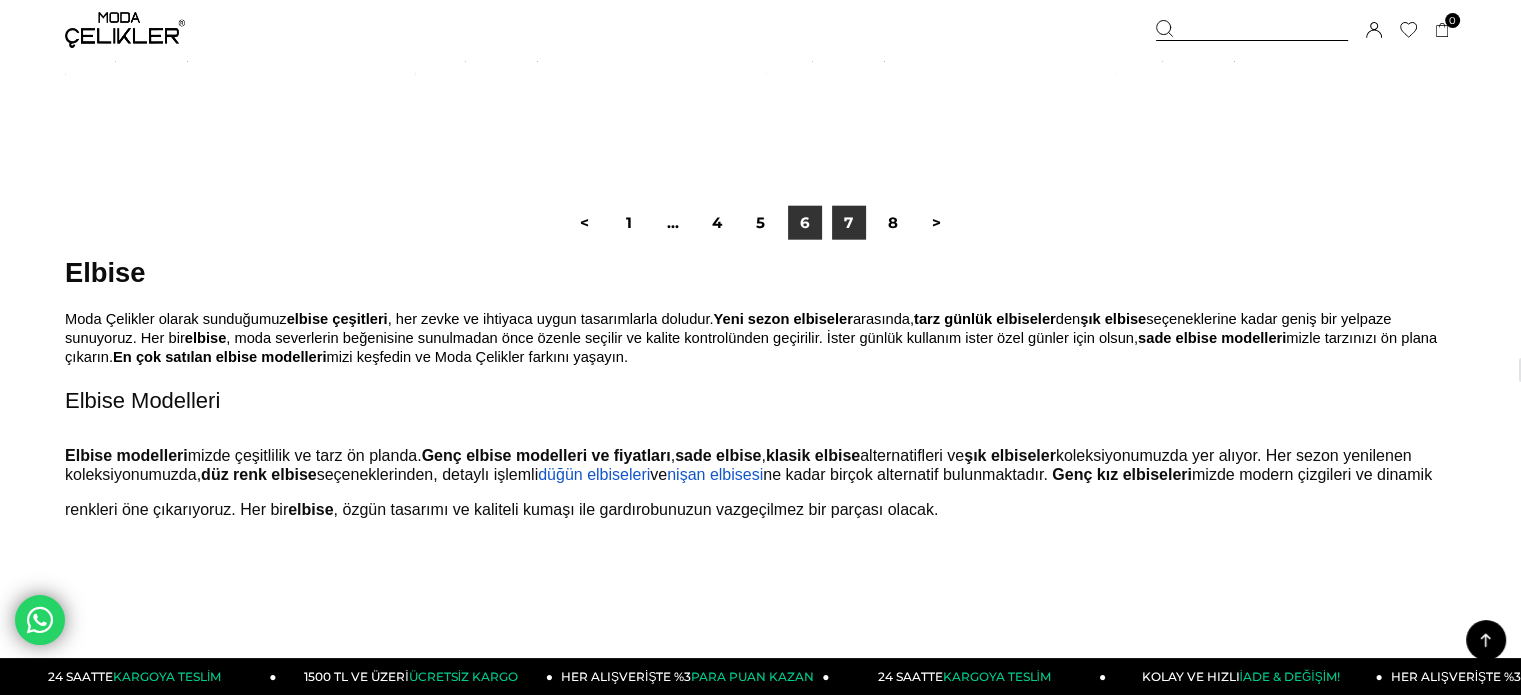 click on "7" at bounding box center (849, 223) 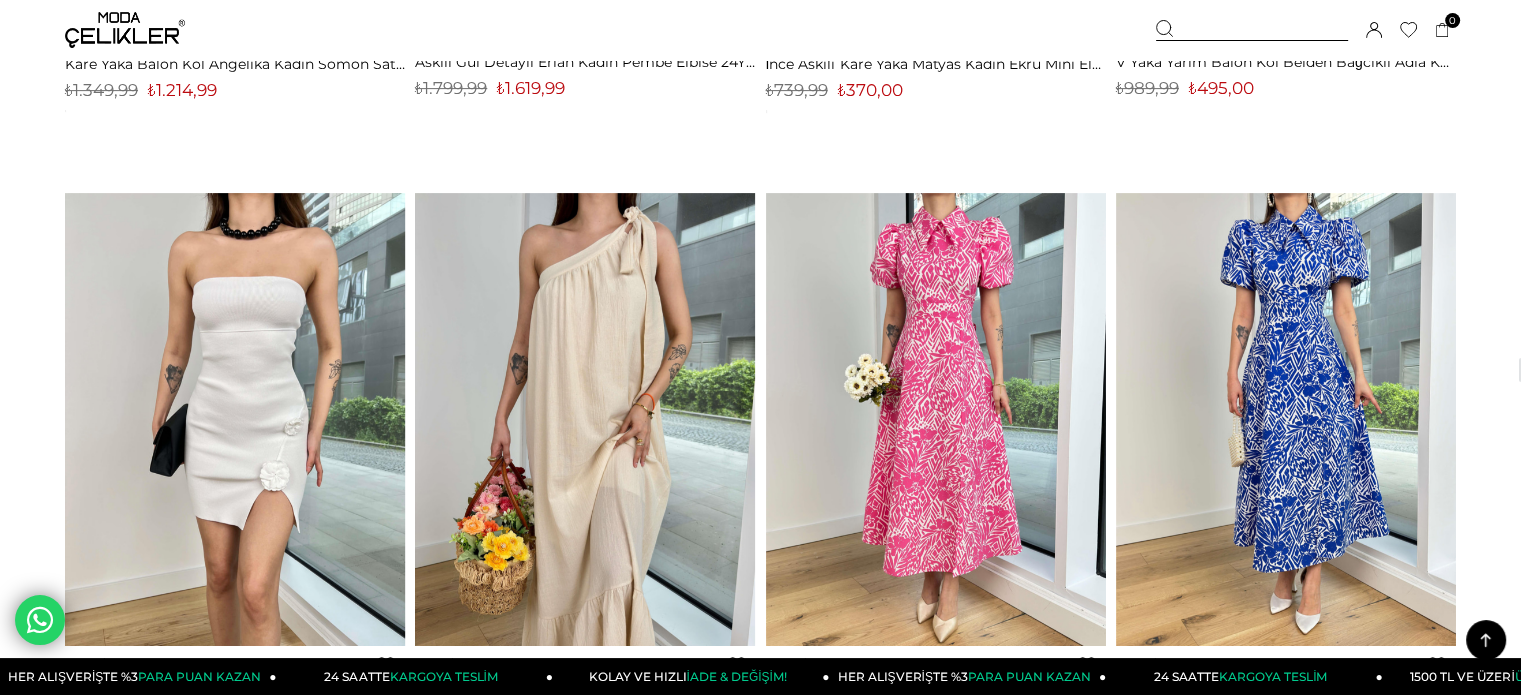 scroll, scrollTop: 800, scrollLeft: 0, axis: vertical 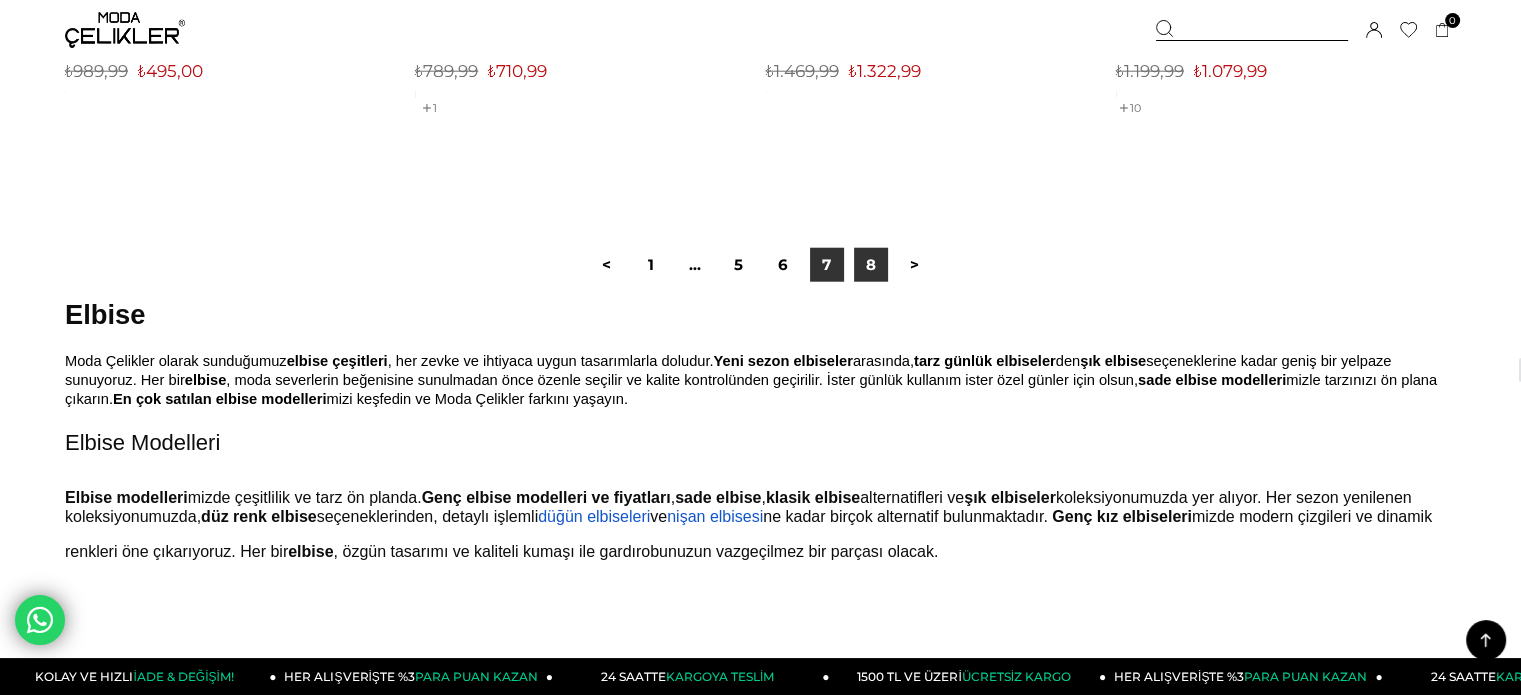 click on "8" at bounding box center [871, 265] 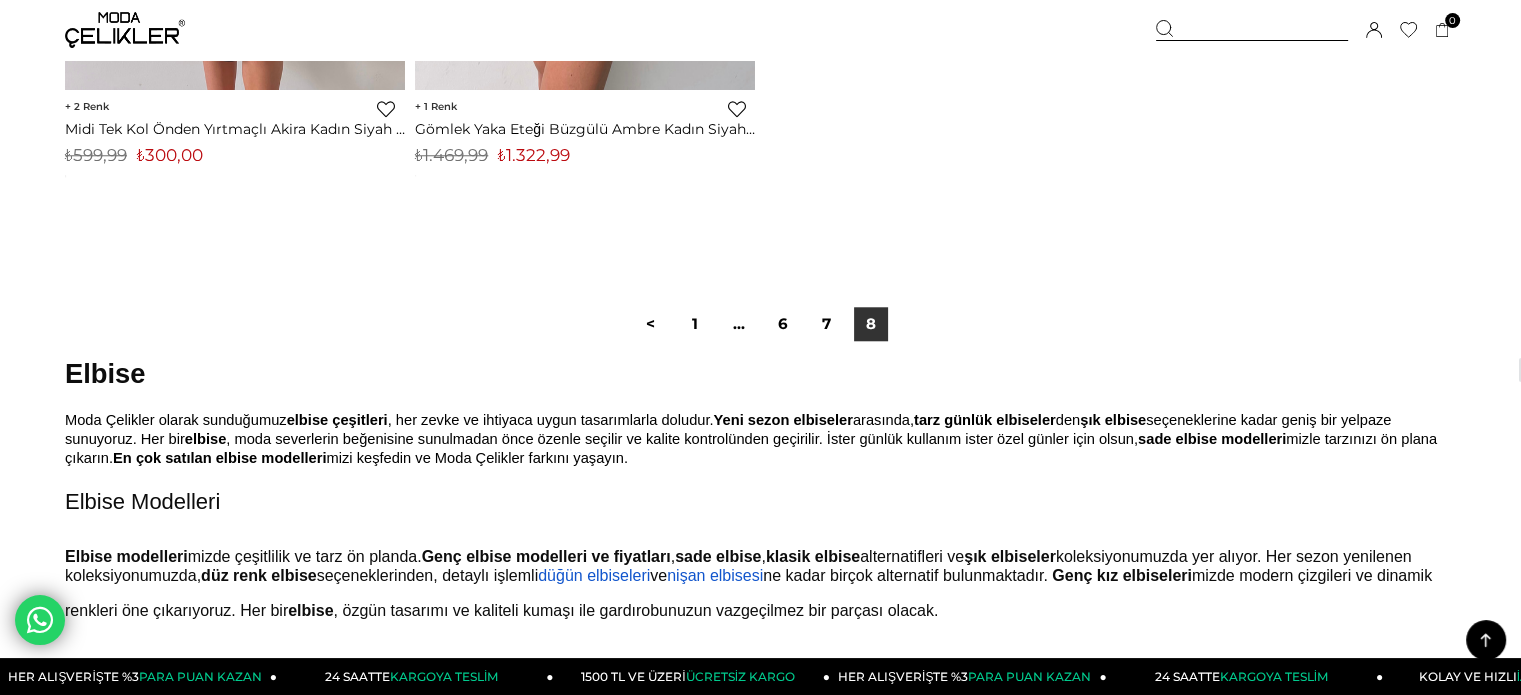 scroll, scrollTop: 1500, scrollLeft: 0, axis: vertical 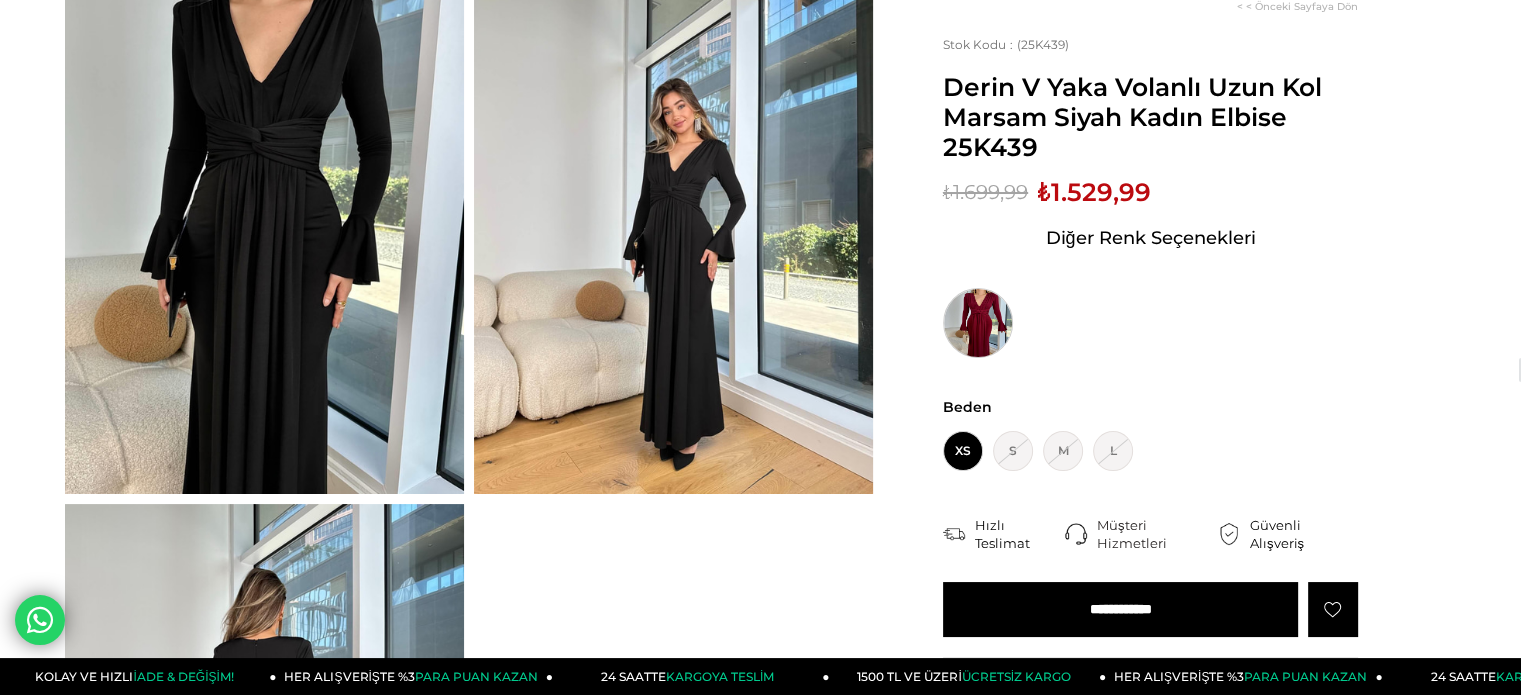 click at bounding box center [978, 323] 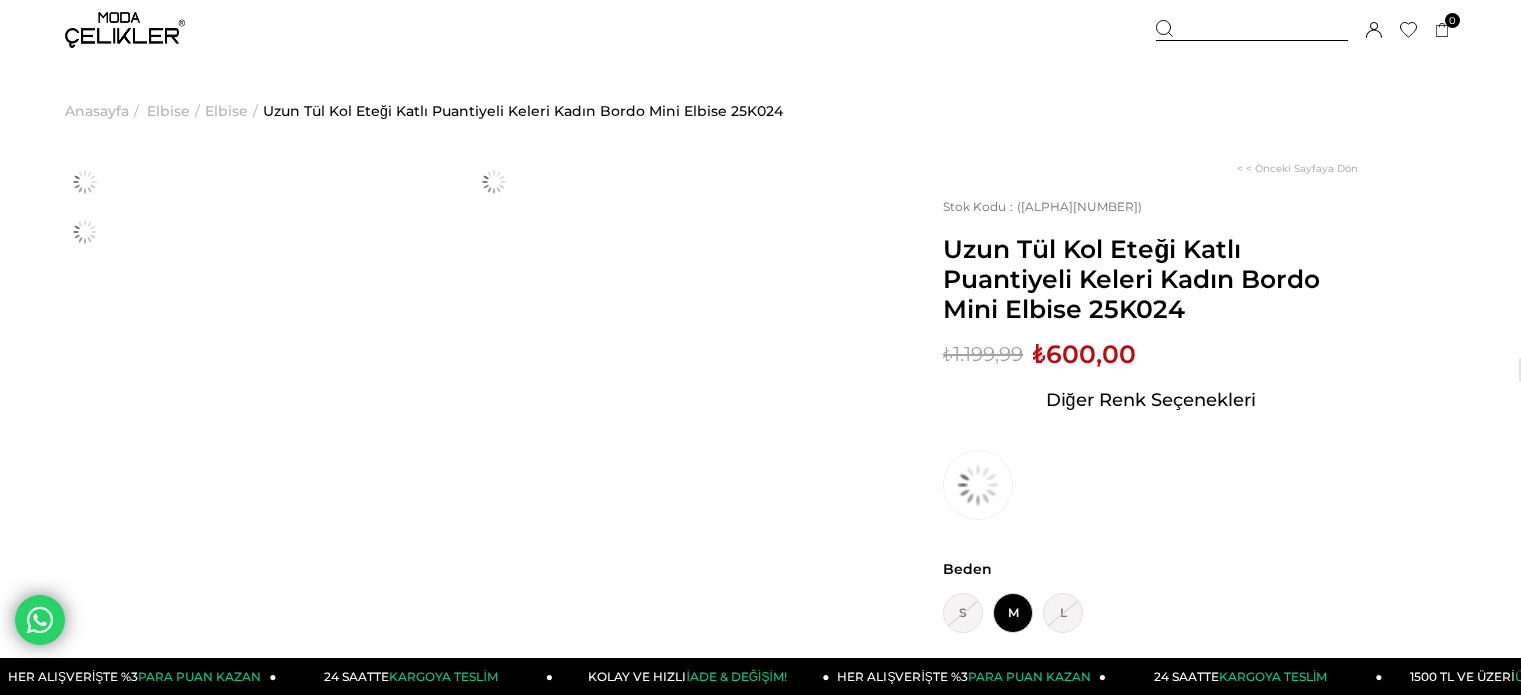 scroll, scrollTop: 0, scrollLeft: 0, axis: both 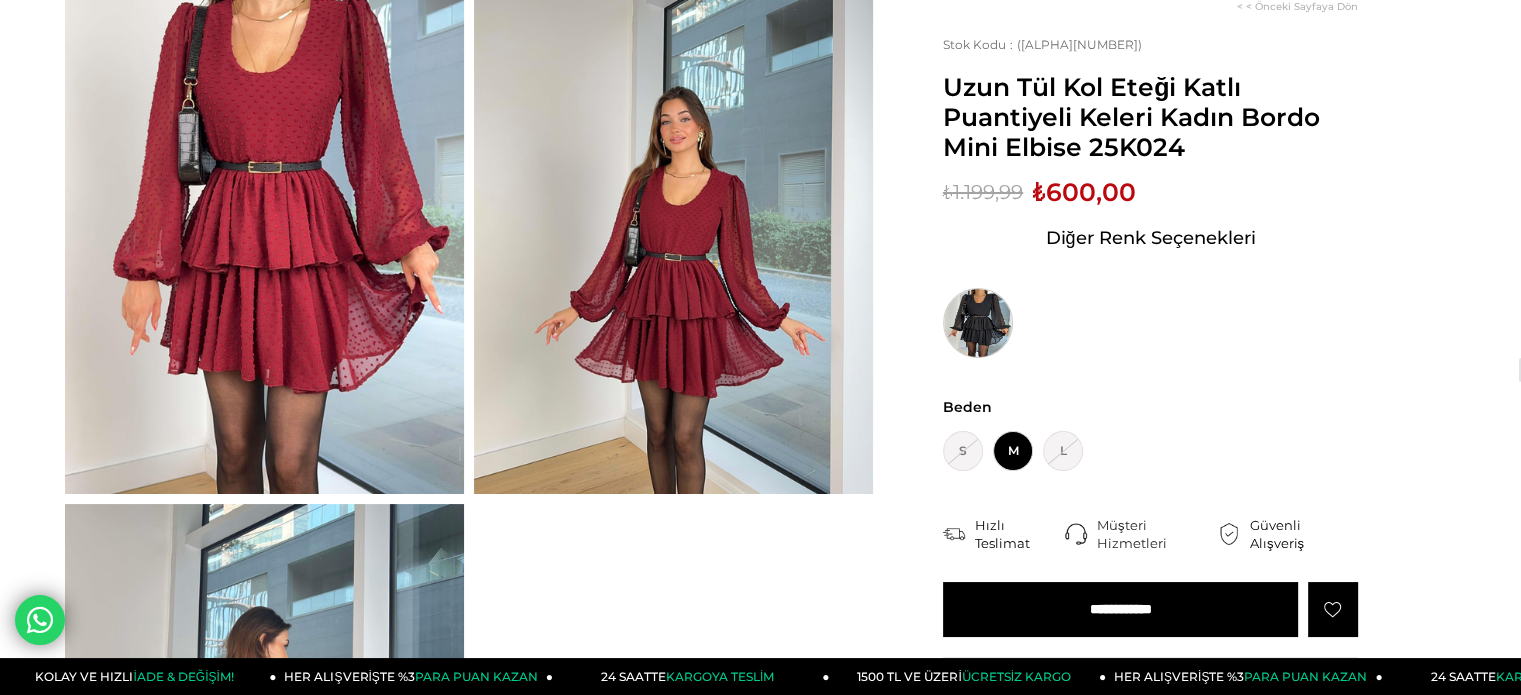 click at bounding box center (978, 323) 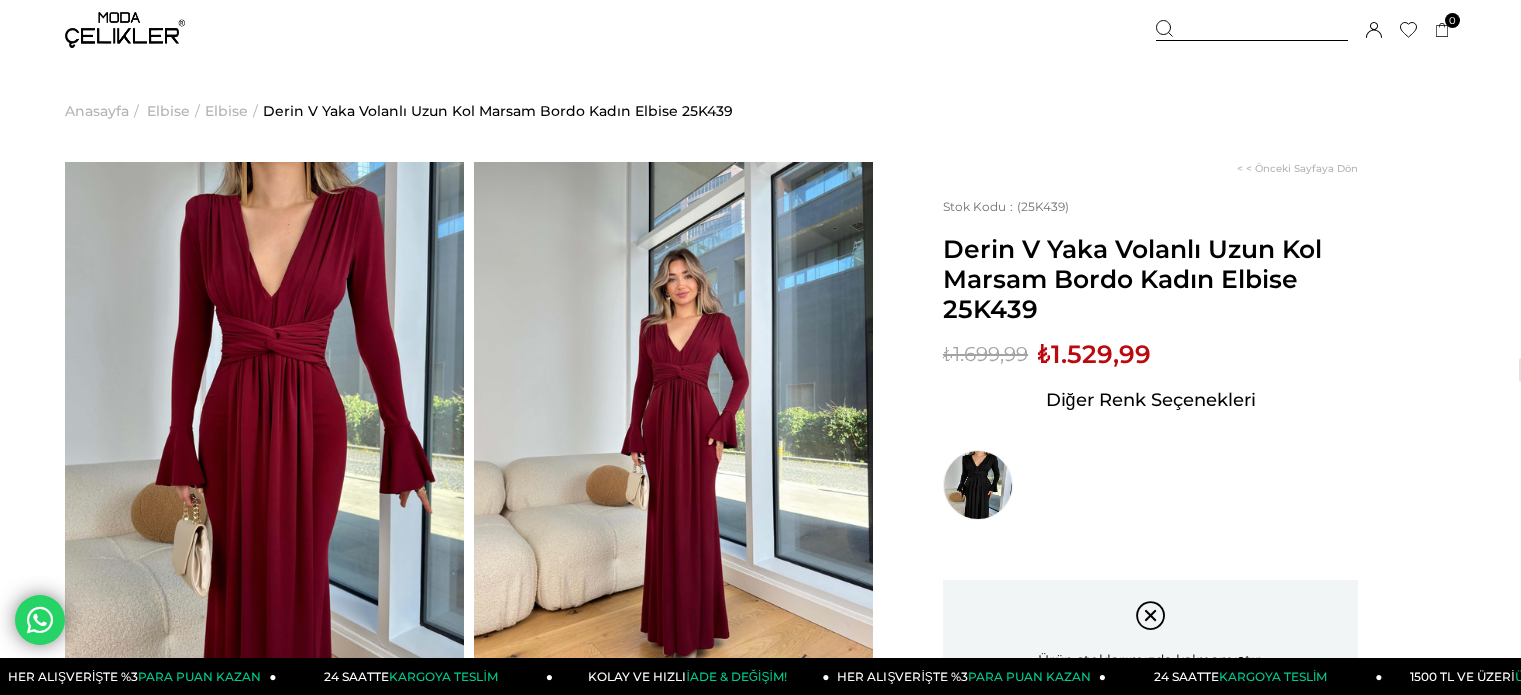 scroll, scrollTop: 0, scrollLeft: 0, axis: both 